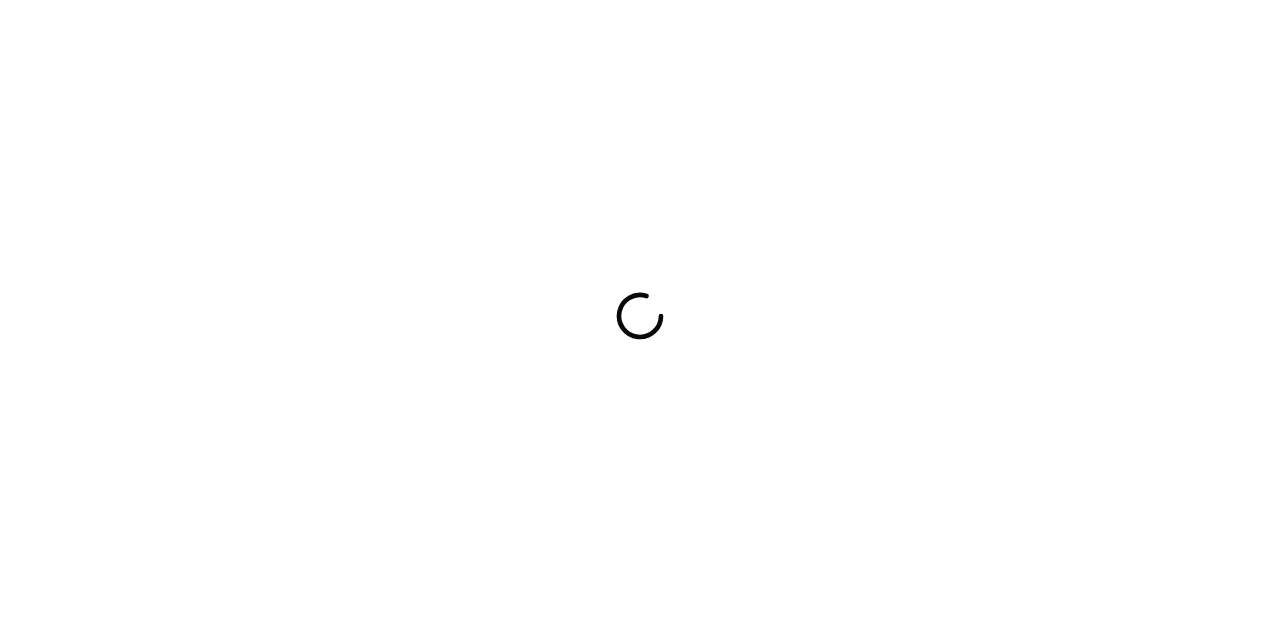 scroll, scrollTop: 0, scrollLeft: 0, axis: both 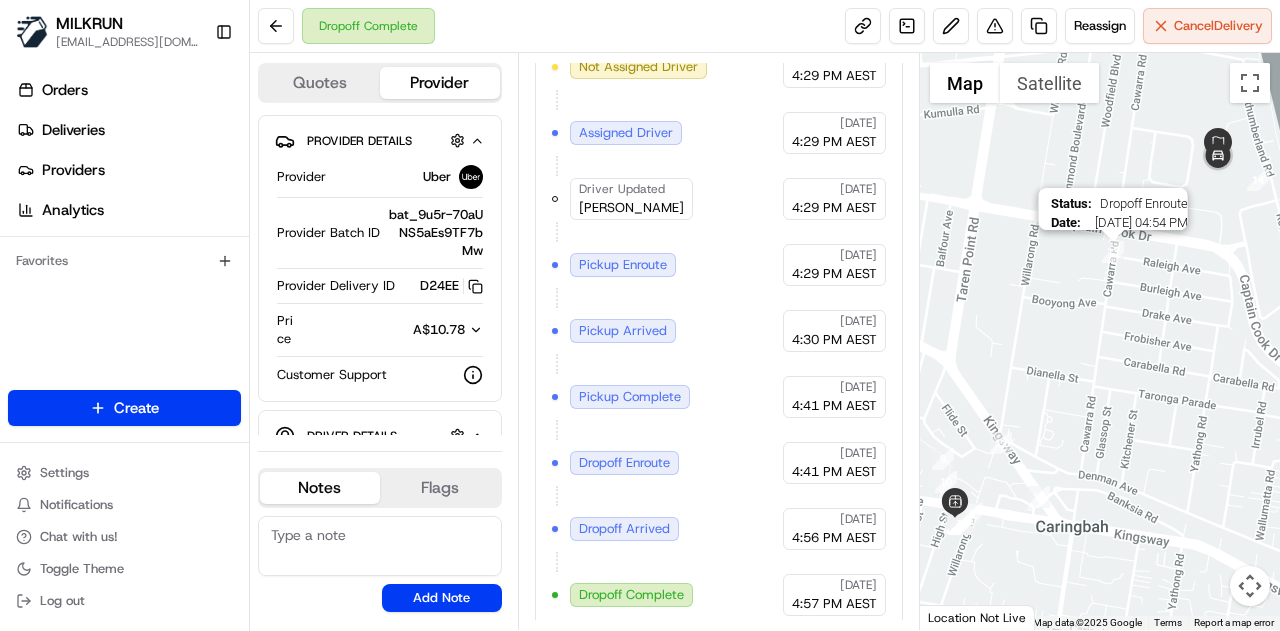 click at bounding box center [1113, 252] 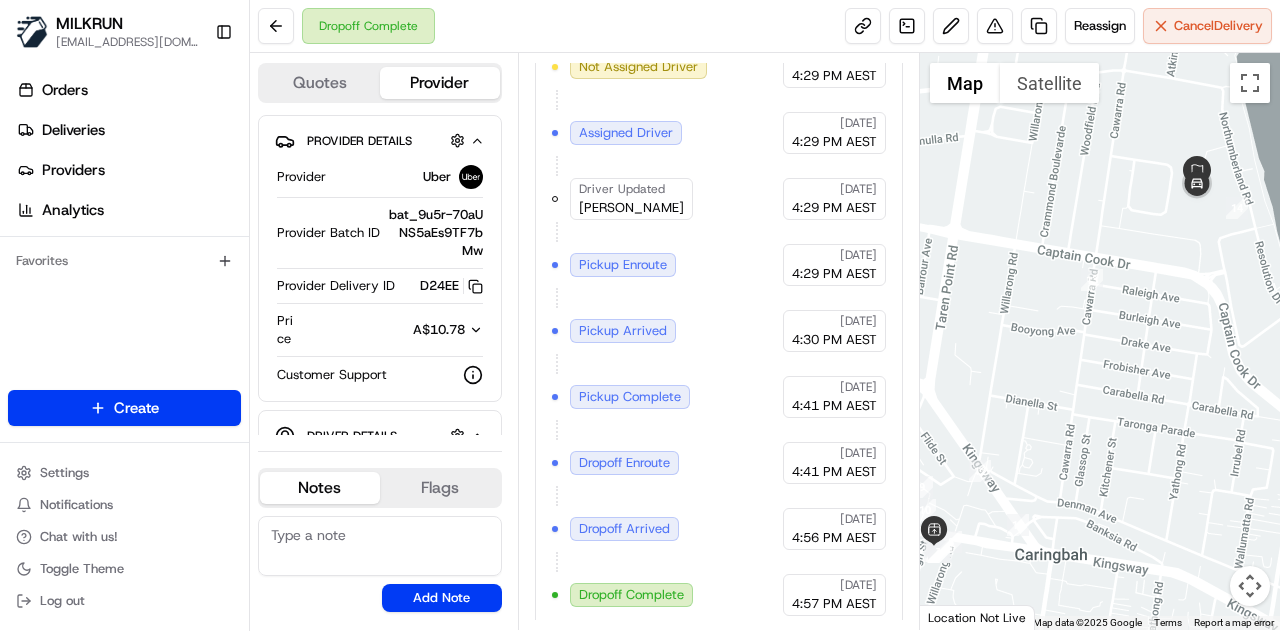 drag, startPoint x: 1184, startPoint y: 224, endPoint x: 1147, endPoint y: 274, distance: 62.201286 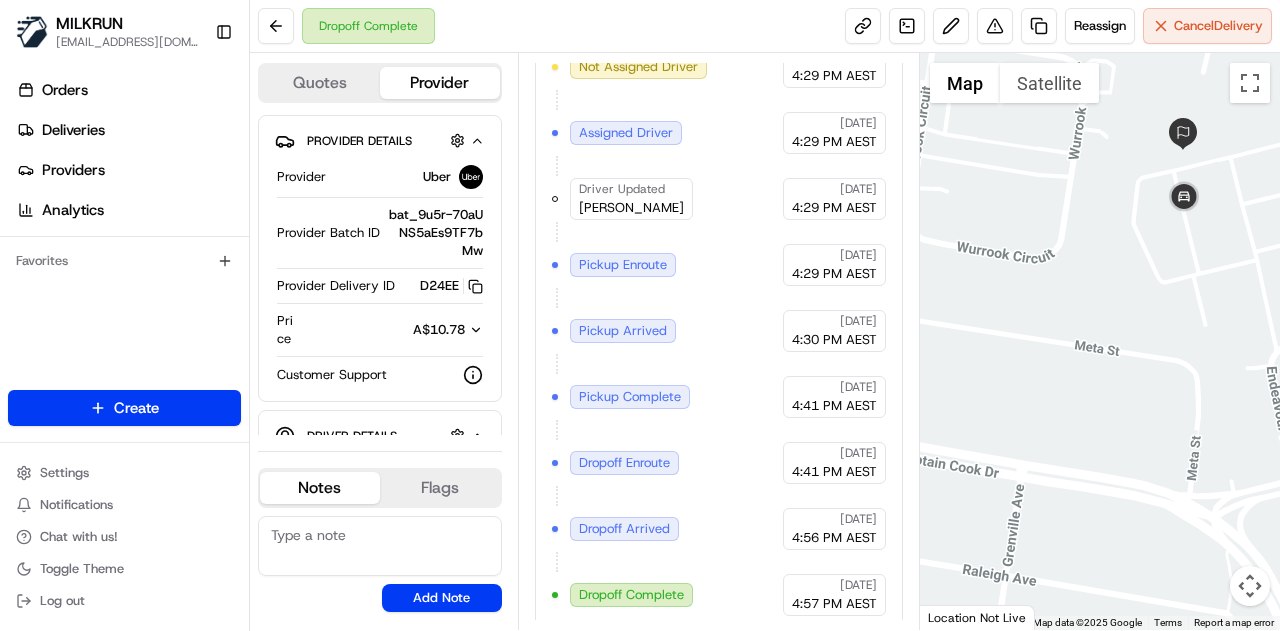 drag, startPoint x: 1141, startPoint y: 199, endPoint x: 1101, endPoint y: 262, distance: 74.62573 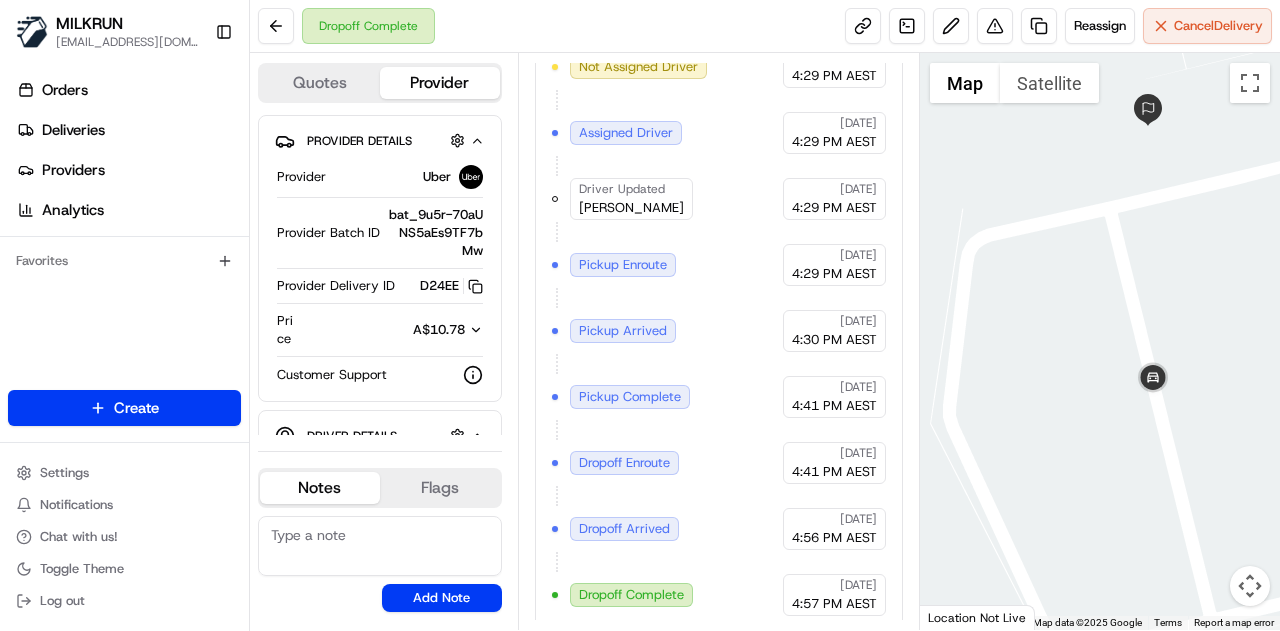 drag, startPoint x: 1139, startPoint y: 253, endPoint x: 1136, endPoint y: 275, distance: 22.203604 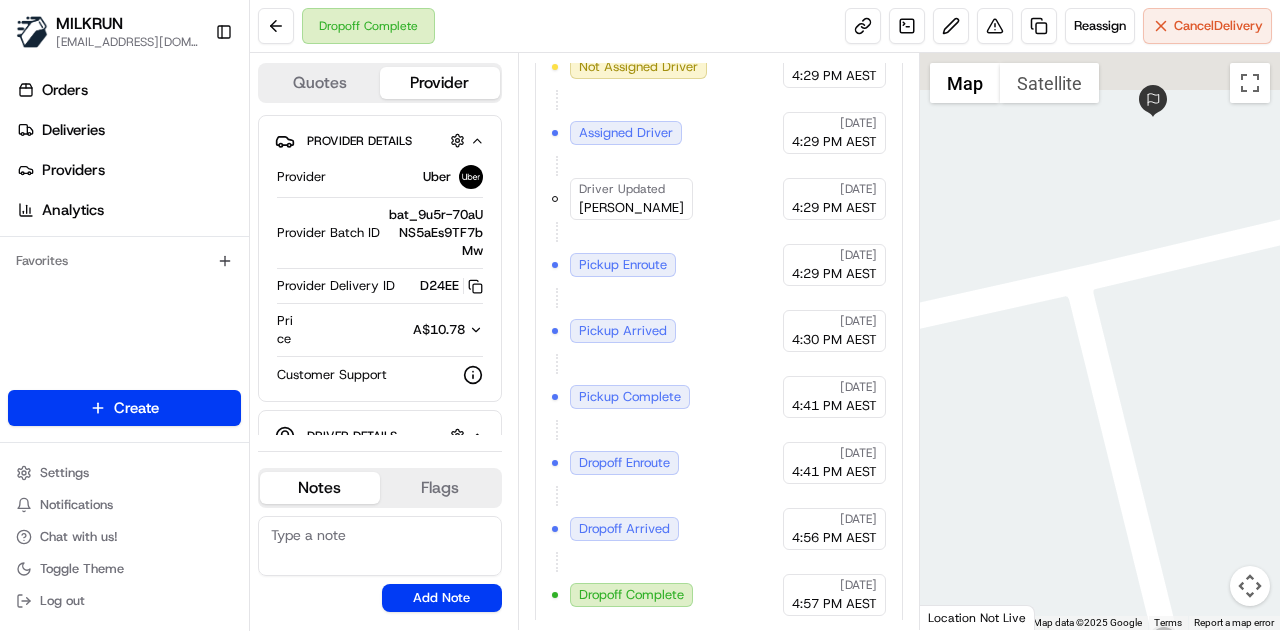 drag, startPoint x: 1132, startPoint y: 278, endPoint x: 1134, endPoint y: 334, distance: 56.0357 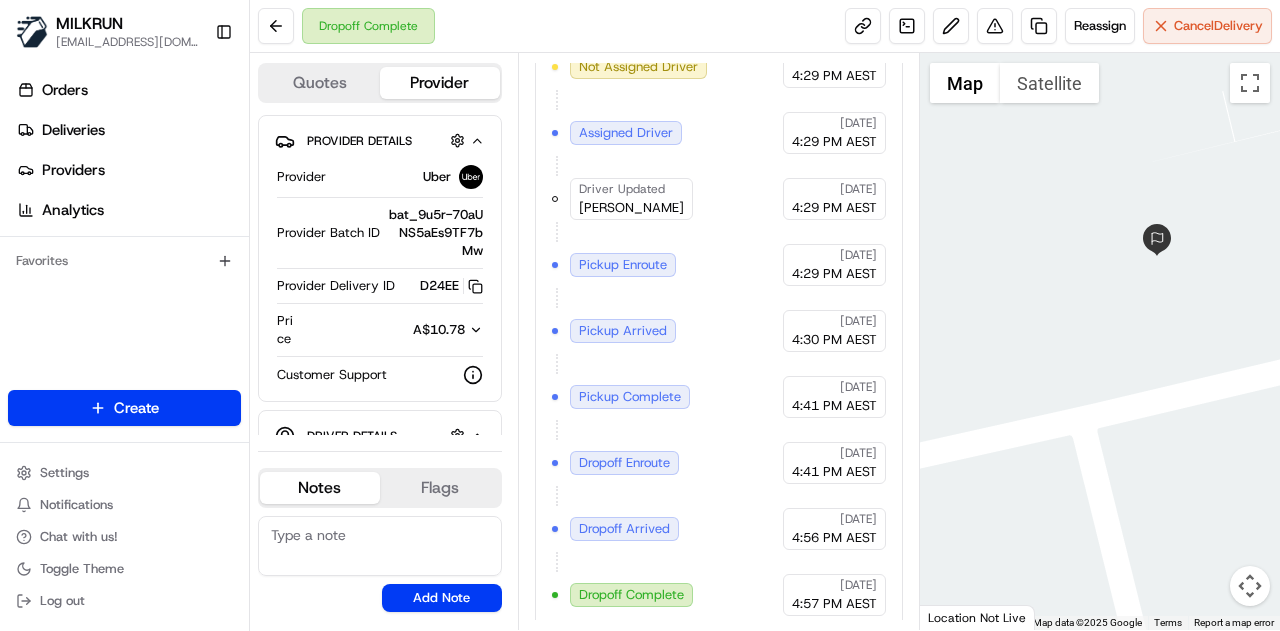 click on "To navigate, press the arrow keys." at bounding box center [1100, 341] 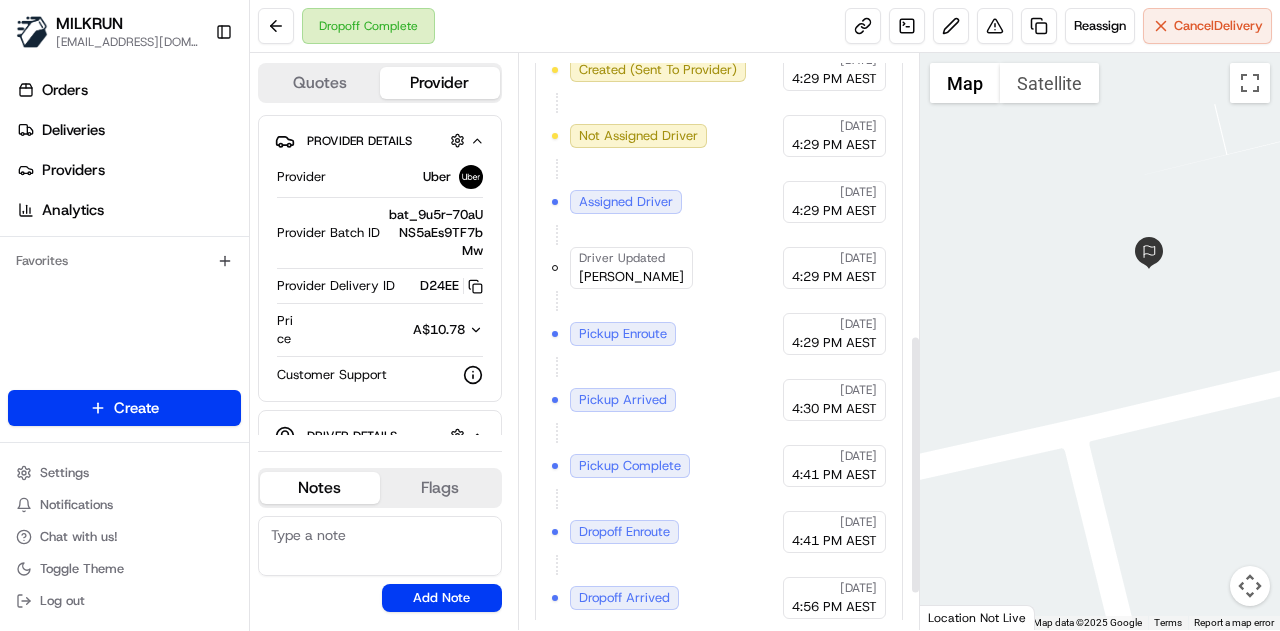 scroll, scrollTop: 602, scrollLeft: 0, axis: vertical 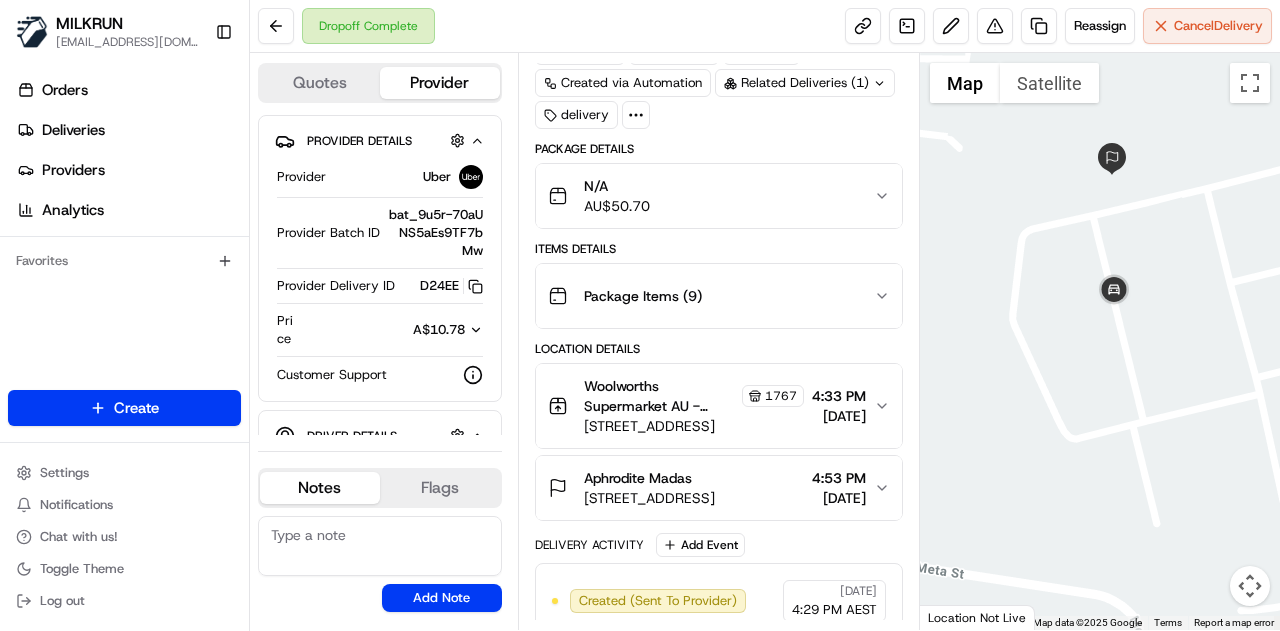 drag, startPoint x: 1135, startPoint y: 360, endPoint x: 1179, endPoint y: 189, distance: 176.5701 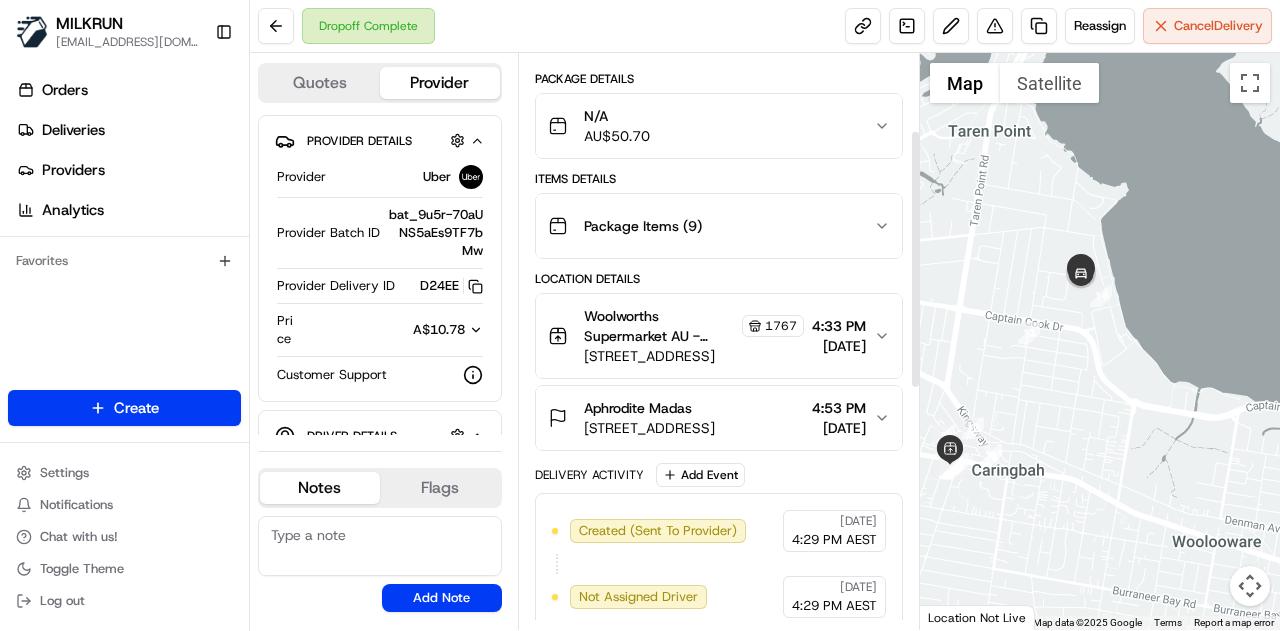 scroll, scrollTop: 202, scrollLeft: 0, axis: vertical 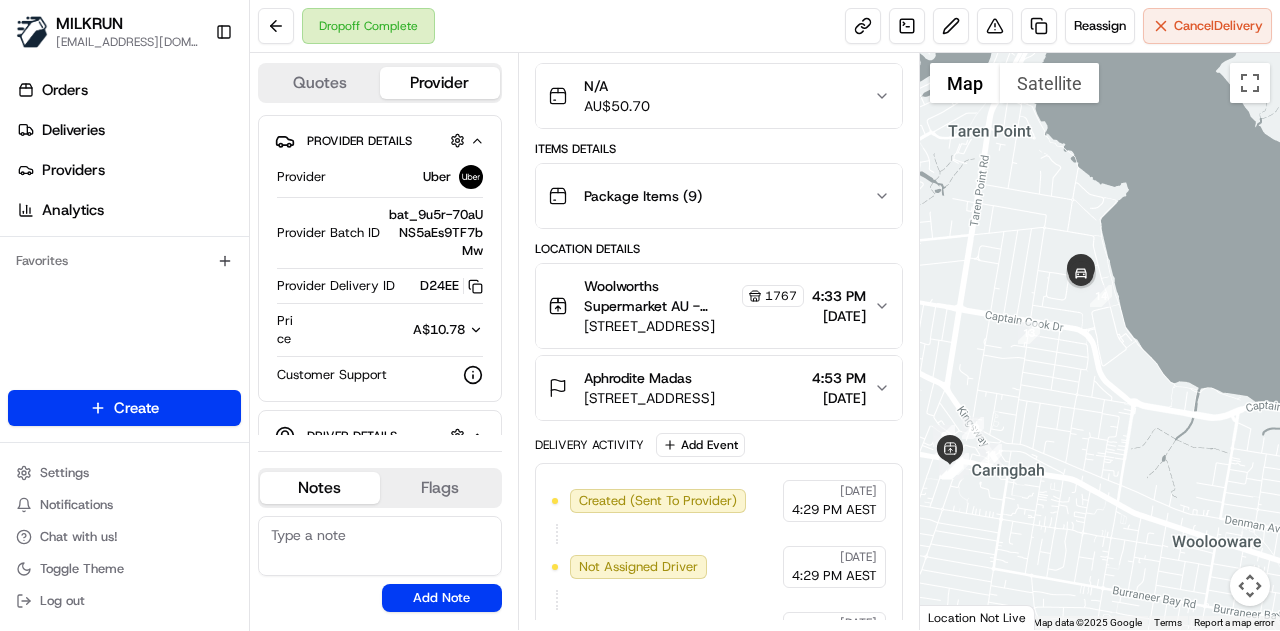 click on "Woolworths Supermarket AU - Caringbah Store Manager 1767 Cnr President Ave & High St, Caringbah, NSW 2229, AU 4:33 PM 10/07/2025" at bounding box center (719, 306) 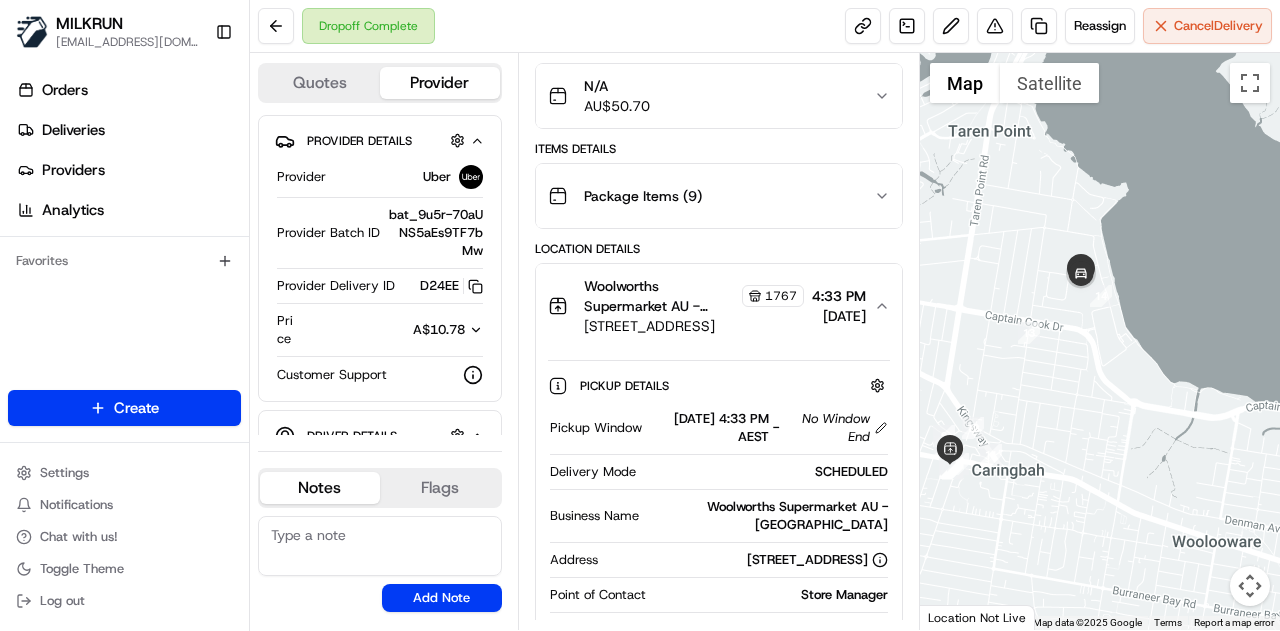 click on "Woolworths Supermarket AU - Caringbah Store Manager 1767 Cnr President Ave & High St, Caringbah, NSW 2229, AU 4:33 PM 10/07/2025" at bounding box center [719, 306] 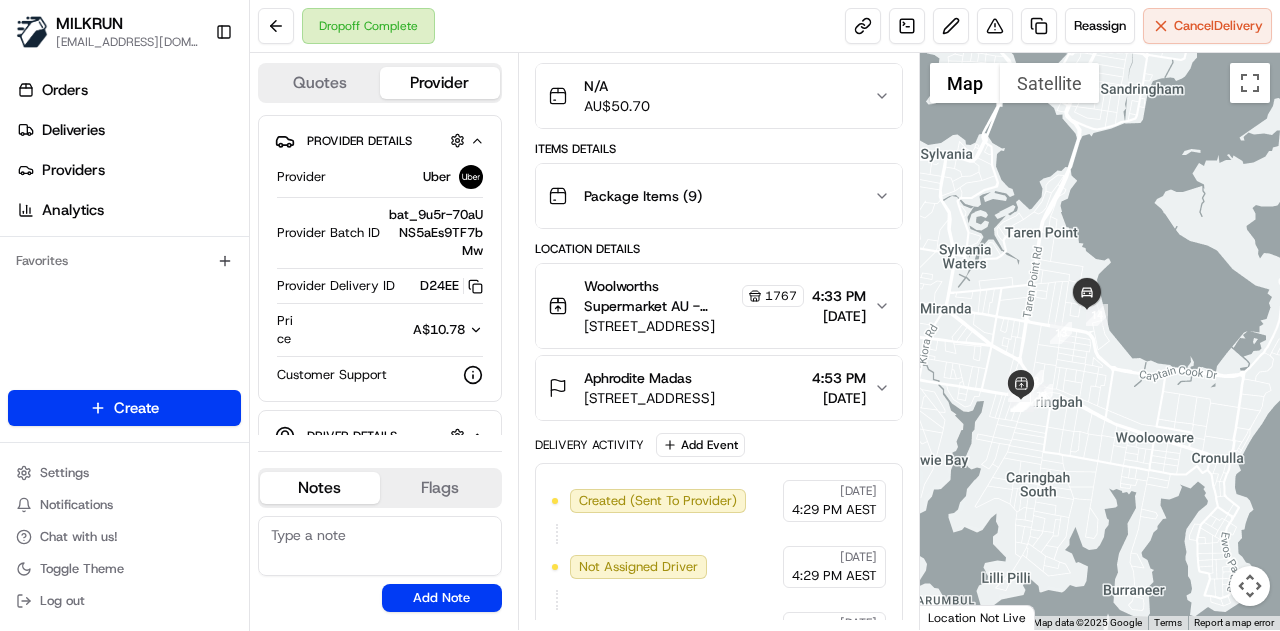 drag, startPoint x: 1038, startPoint y: 257, endPoint x: 1083, endPoint y: 359, distance: 111.48543 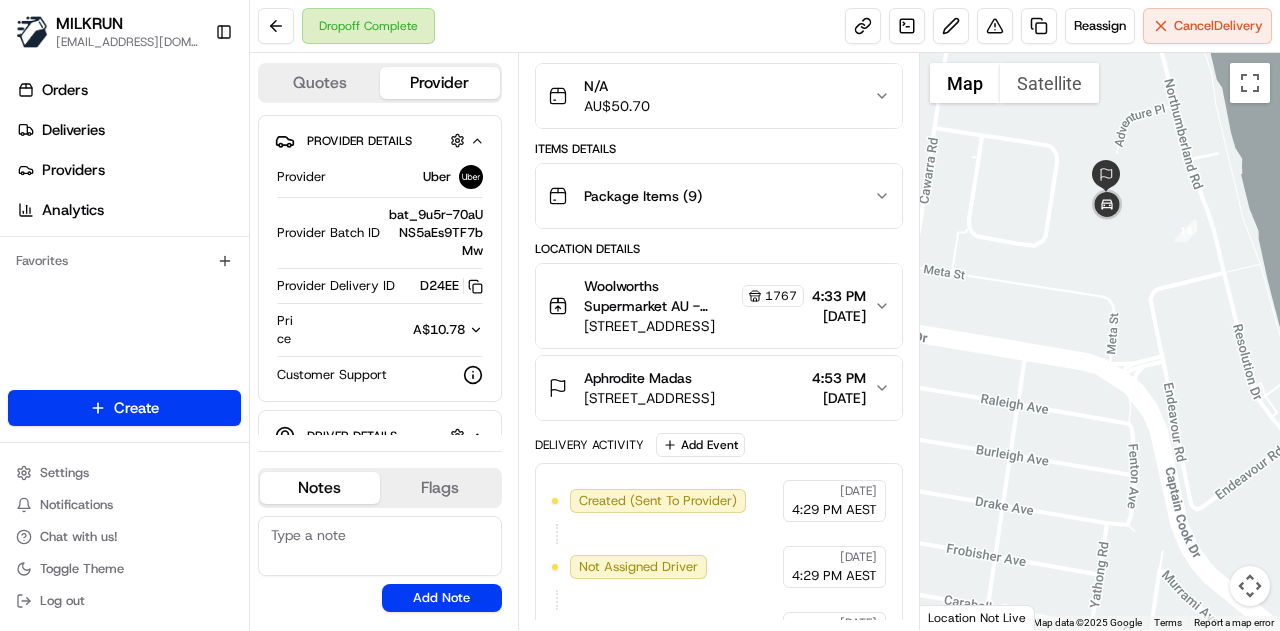 drag, startPoint x: 1070, startPoint y: 220, endPoint x: 1063, endPoint y: 395, distance: 175.13994 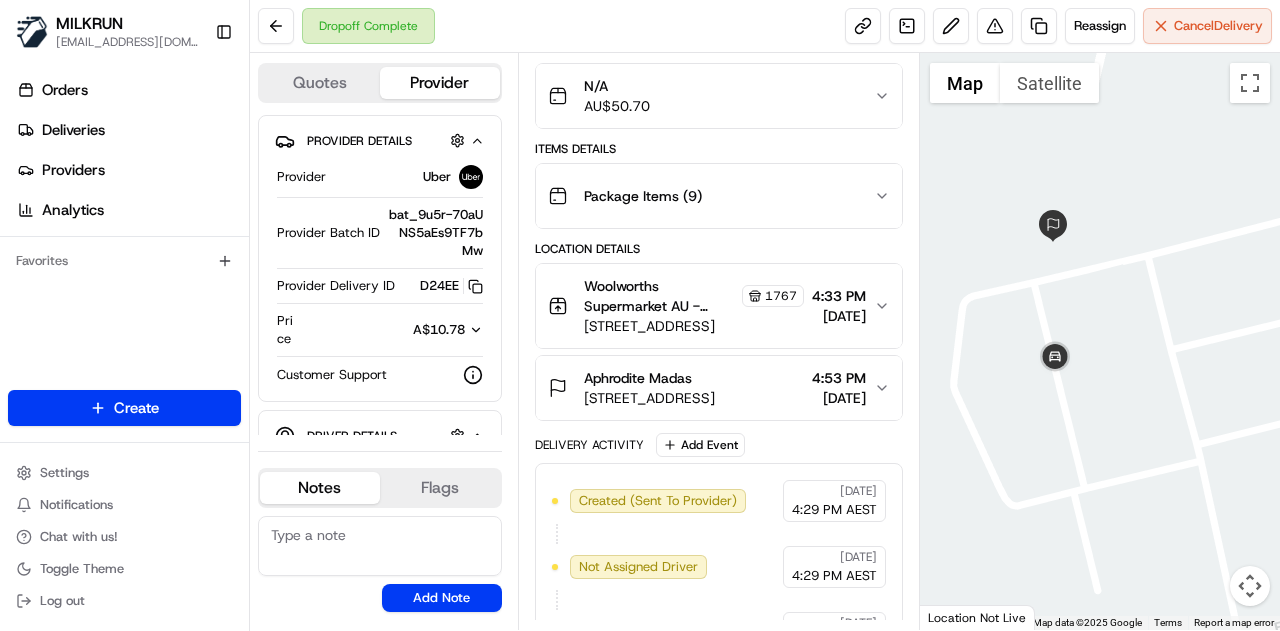 drag, startPoint x: 1102, startPoint y: 237, endPoint x: 1034, endPoint y: 471, distance: 243.68011 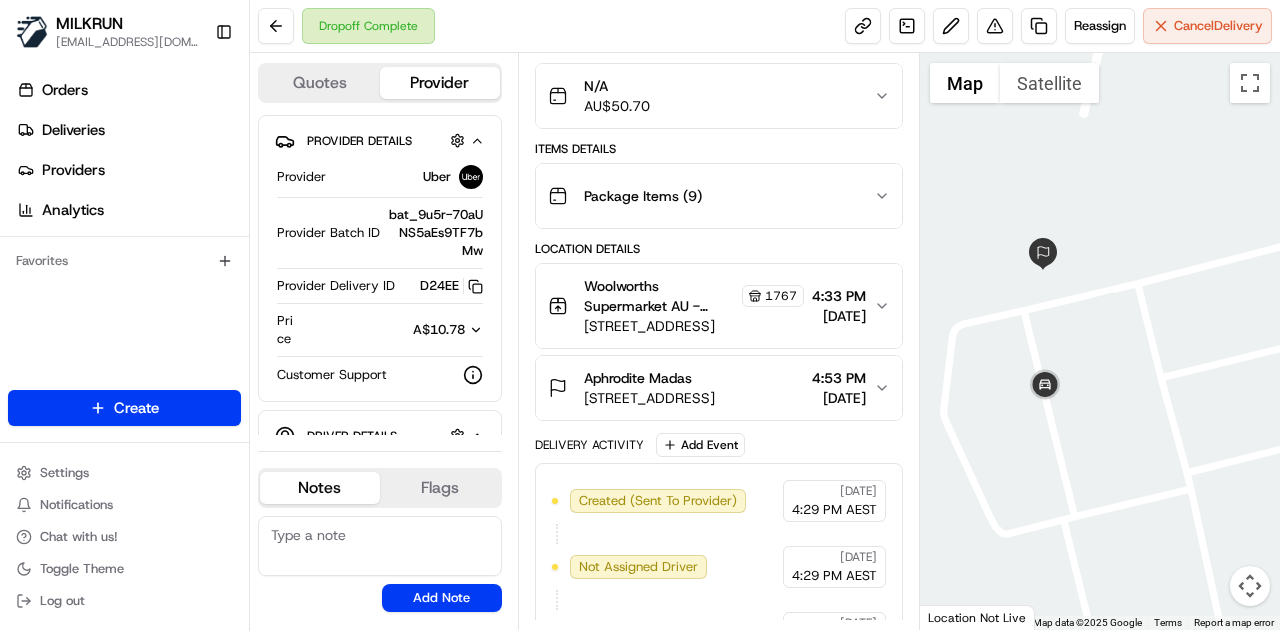 drag, startPoint x: 1070, startPoint y: 355, endPoint x: 1070, endPoint y: 394, distance: 39 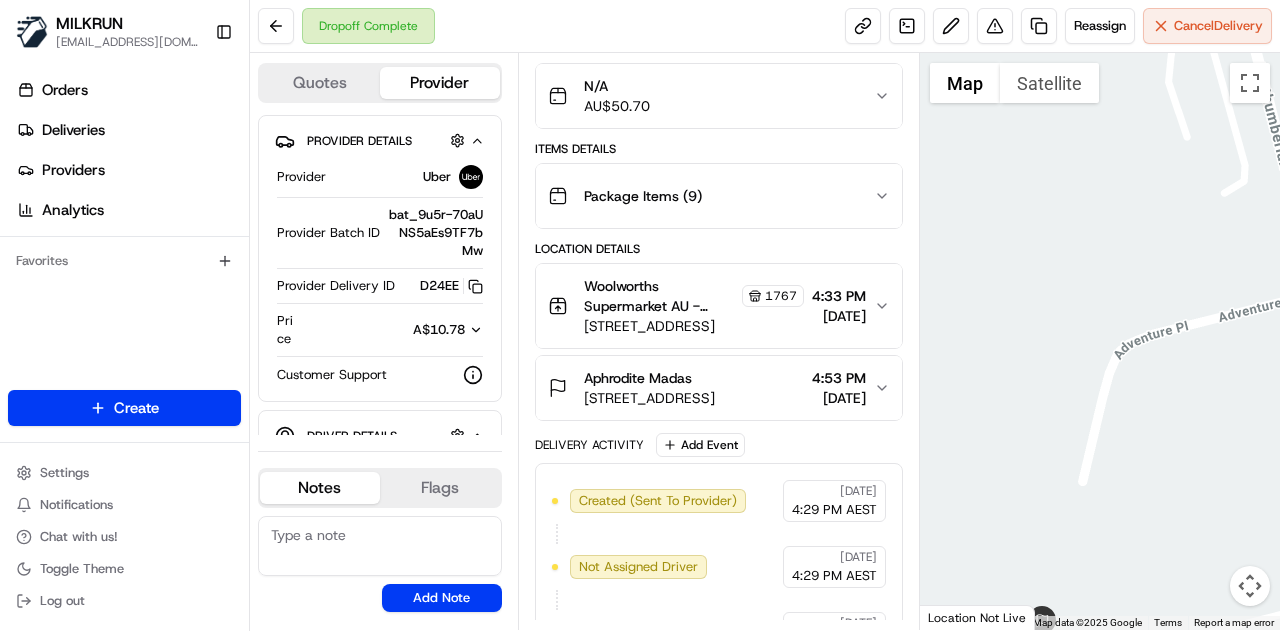 click on "To navigate, press the arrow keys." at bounding box center [1100, 341] 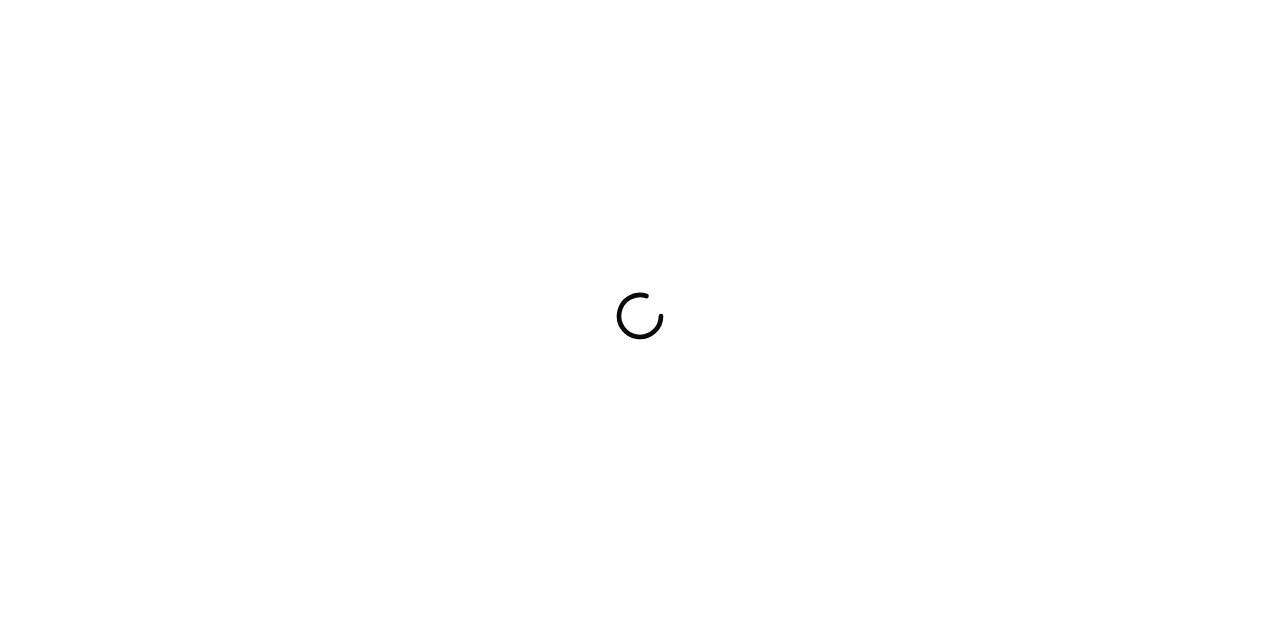 scroll, scrollTop: 0, scrollLeft: 0, axis: both 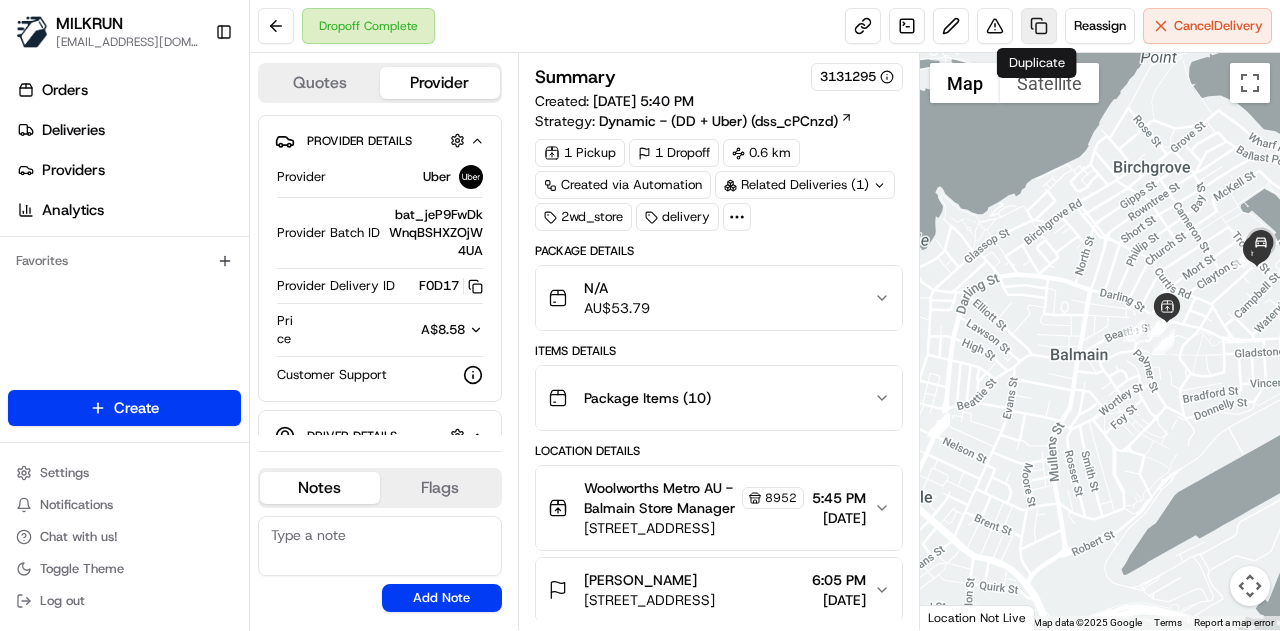 click at bounding box center [1039, 26] 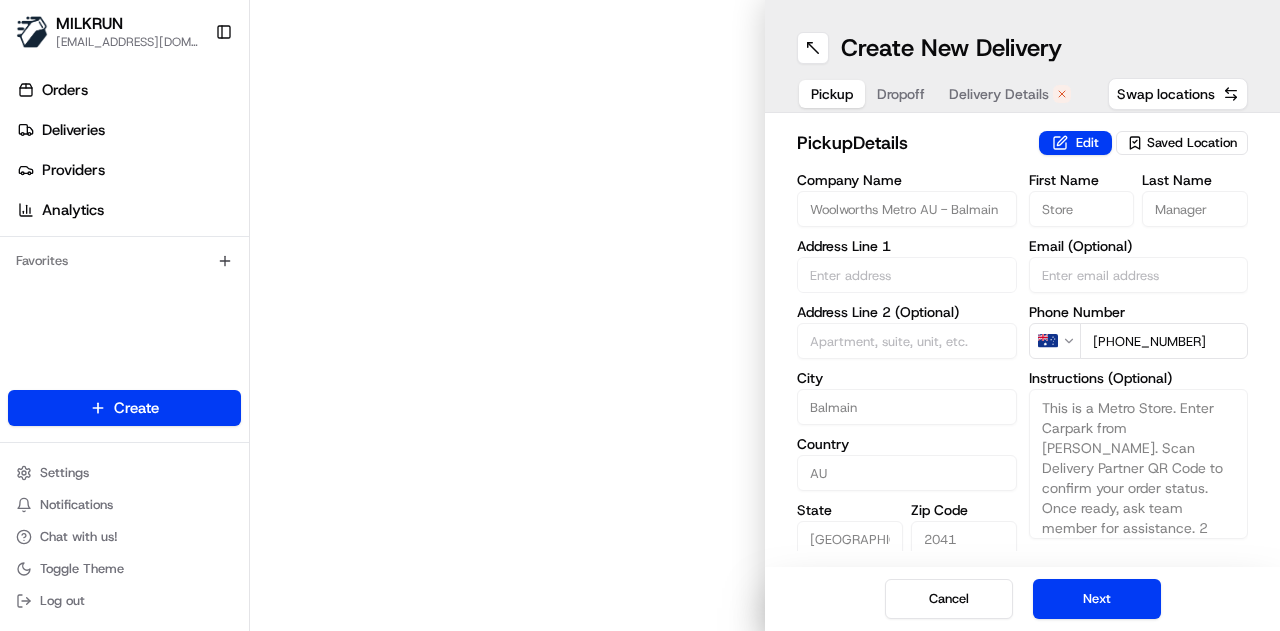 type on "276 Darling St" 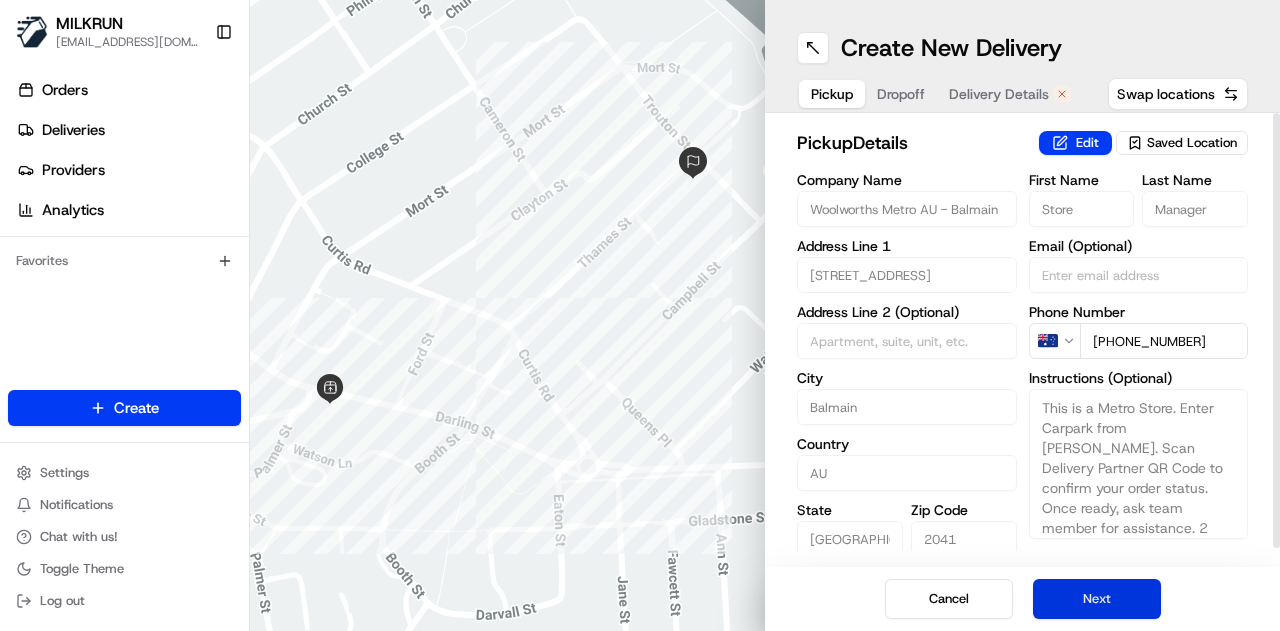 click on "Next" at bounding box center (1097, 599) 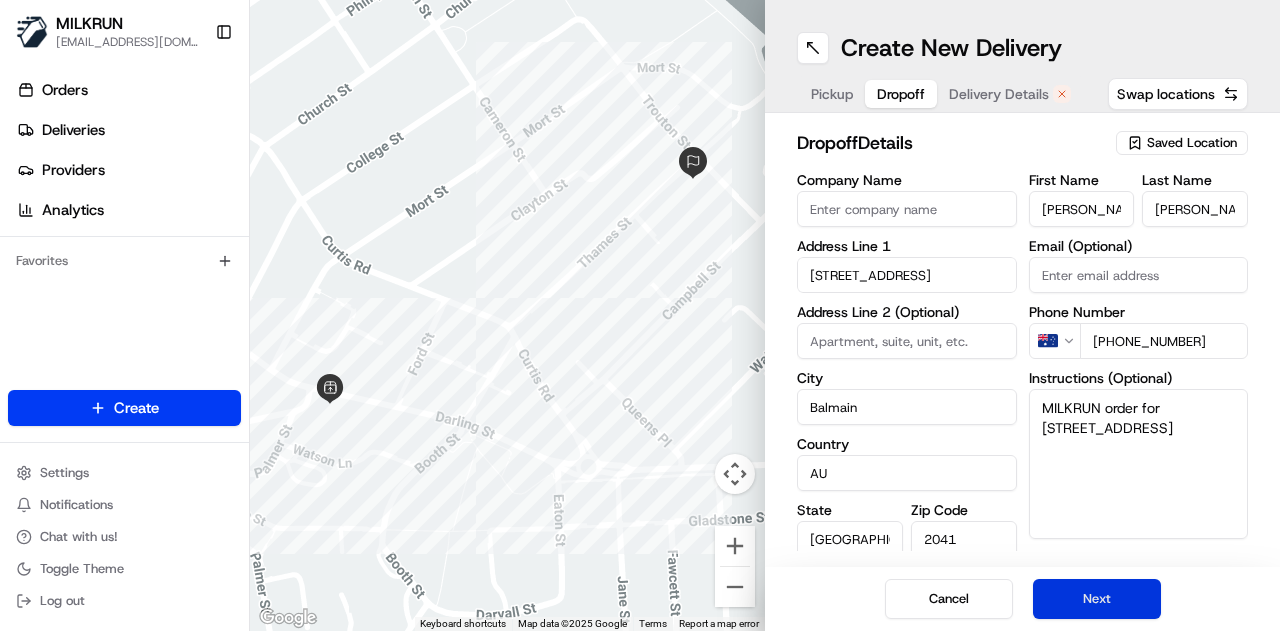click on "Next" at bounding box center [1097, 599] 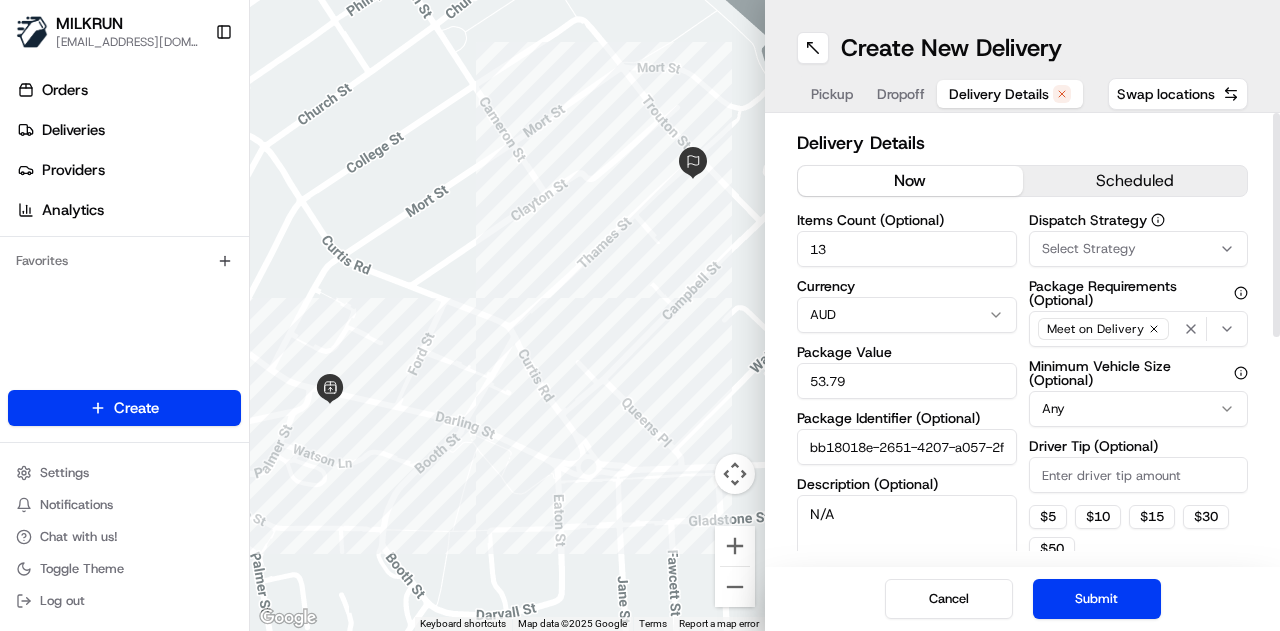 click on "now" at bounding box center [910, 181] 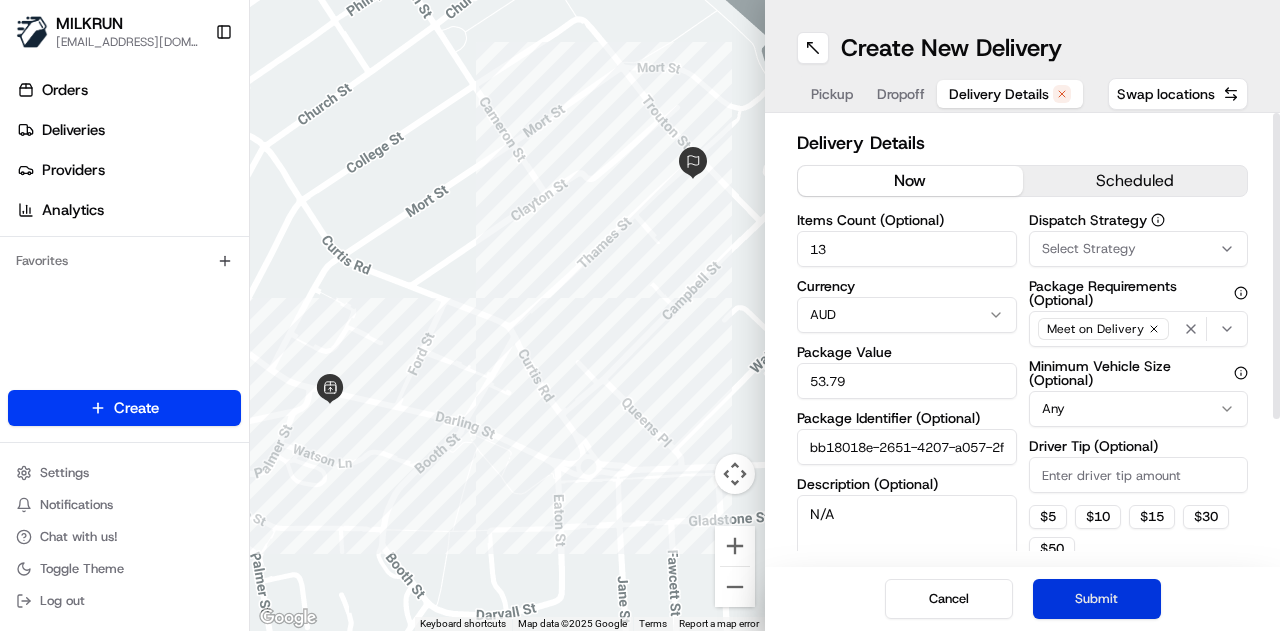 click on "Submit" at bounding box center [1097, 599] 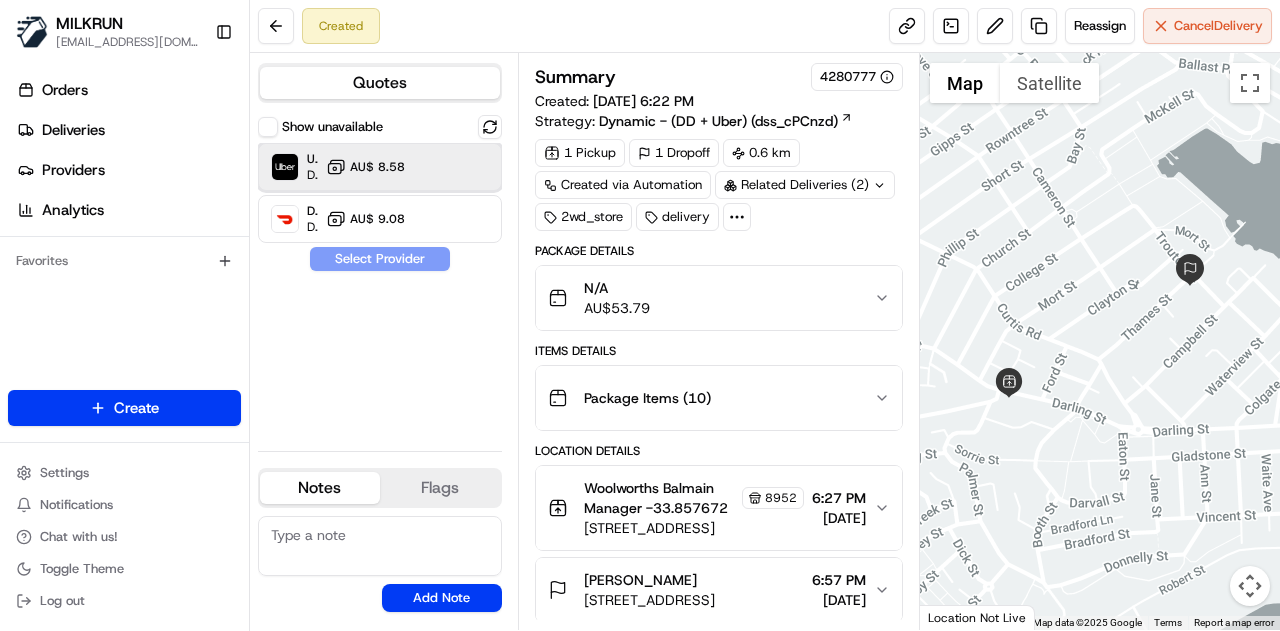 click on "Uber Dropoff ETA   18 minutes AU$   8.58" at bounding box center [380, 167] 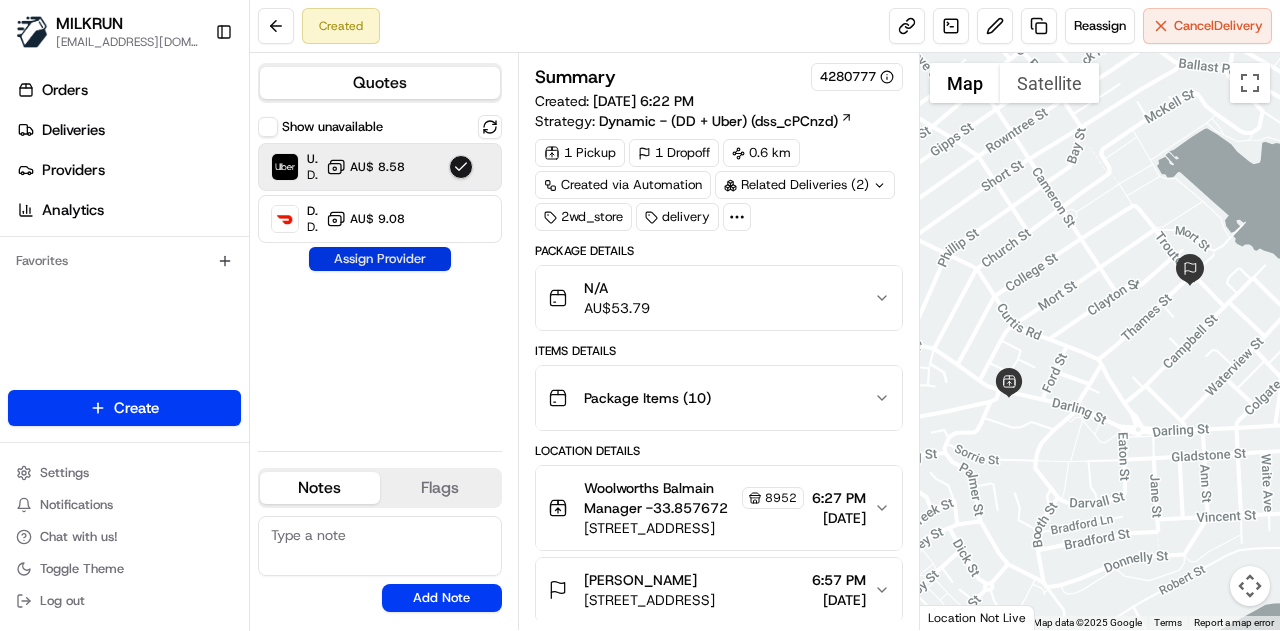 click on "Assign Provider" at bounding box center [380, 259] 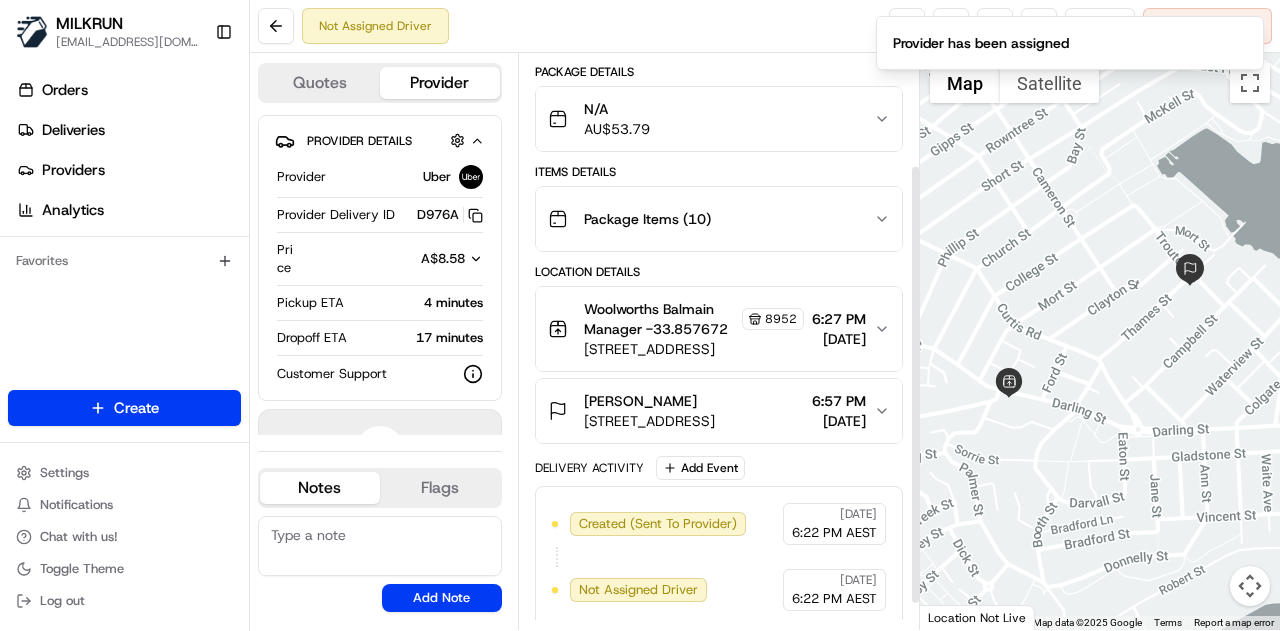 scroll, scrollTop: 179, scrollLeft: 0, axis: vertical 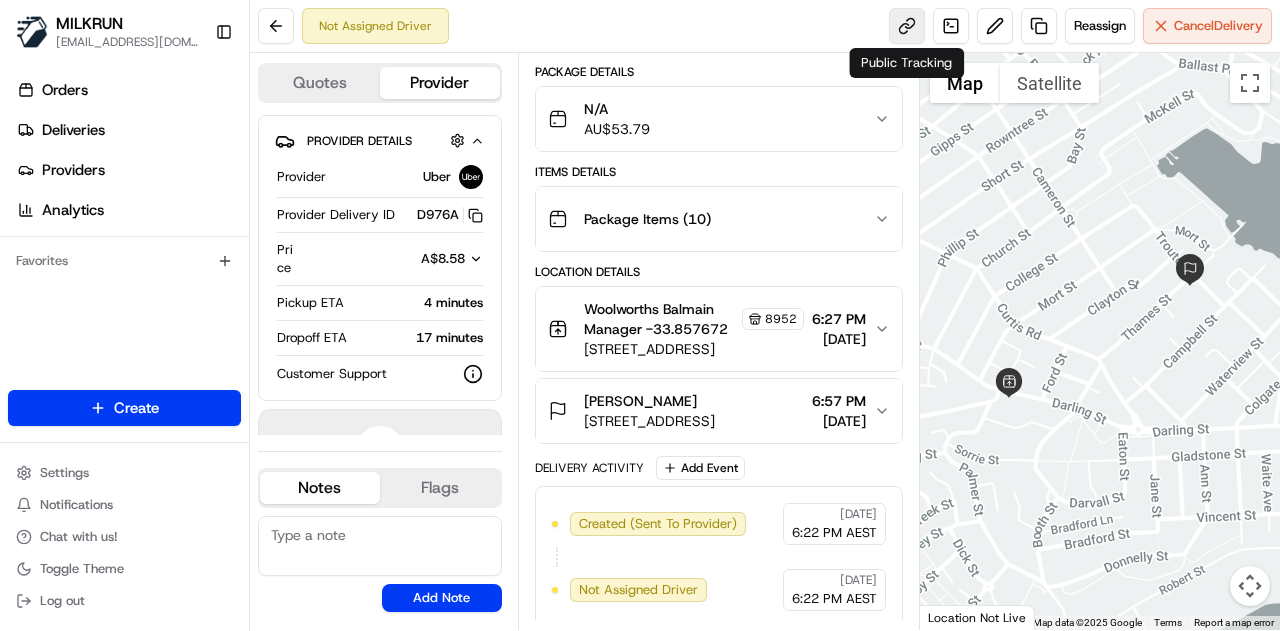 click at bounding box center [907, 26] 